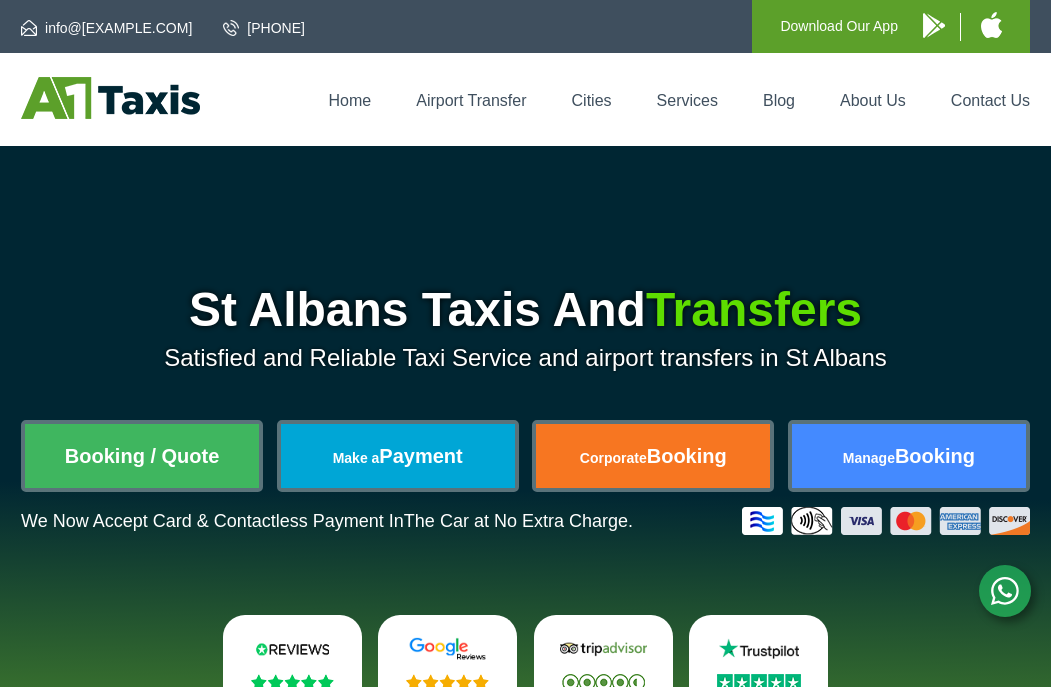 scroll, scrollTop: 0, scrollLeft: 0, axis: both 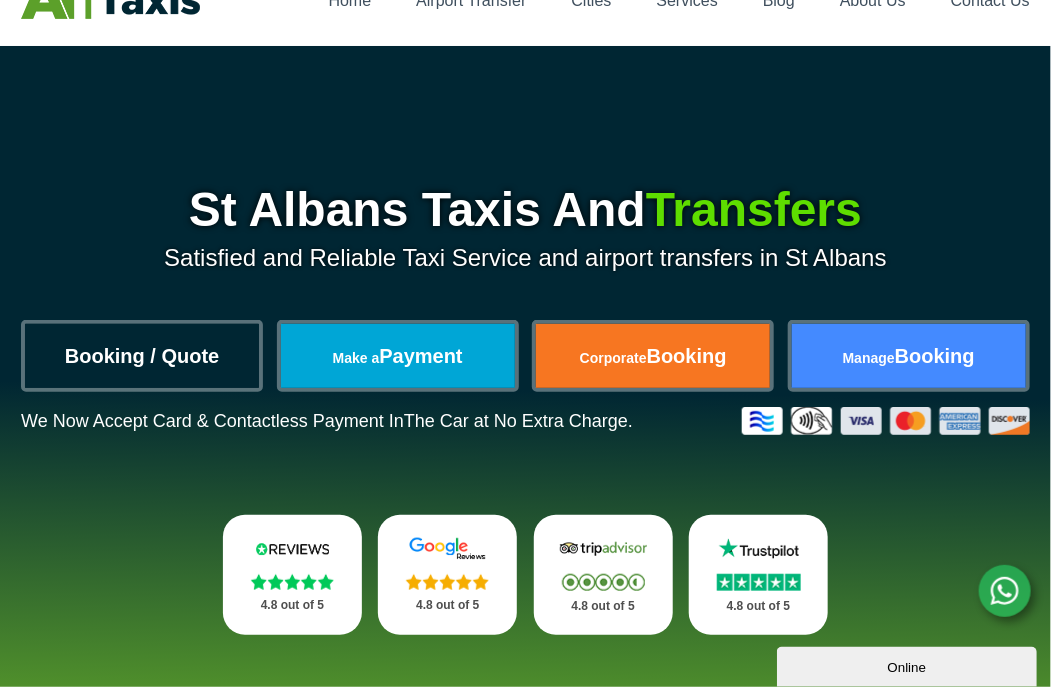 click on "Booking / Quote" at bounding box center [142, 356] 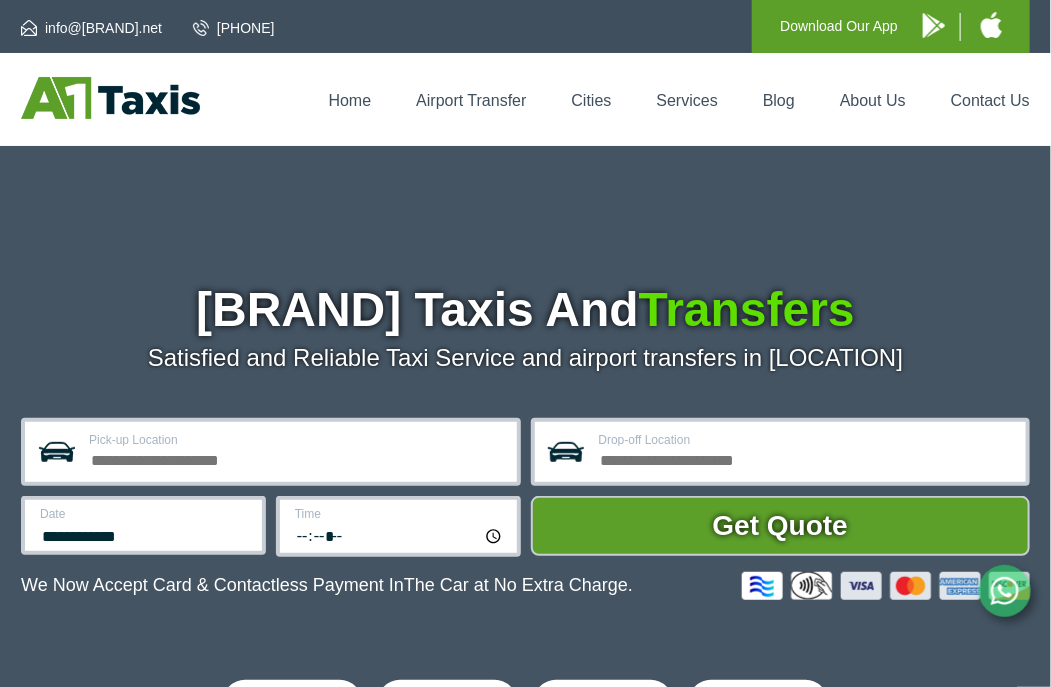 scroll, scrollTop: 200, scrollLeft: 0, axis: vertical 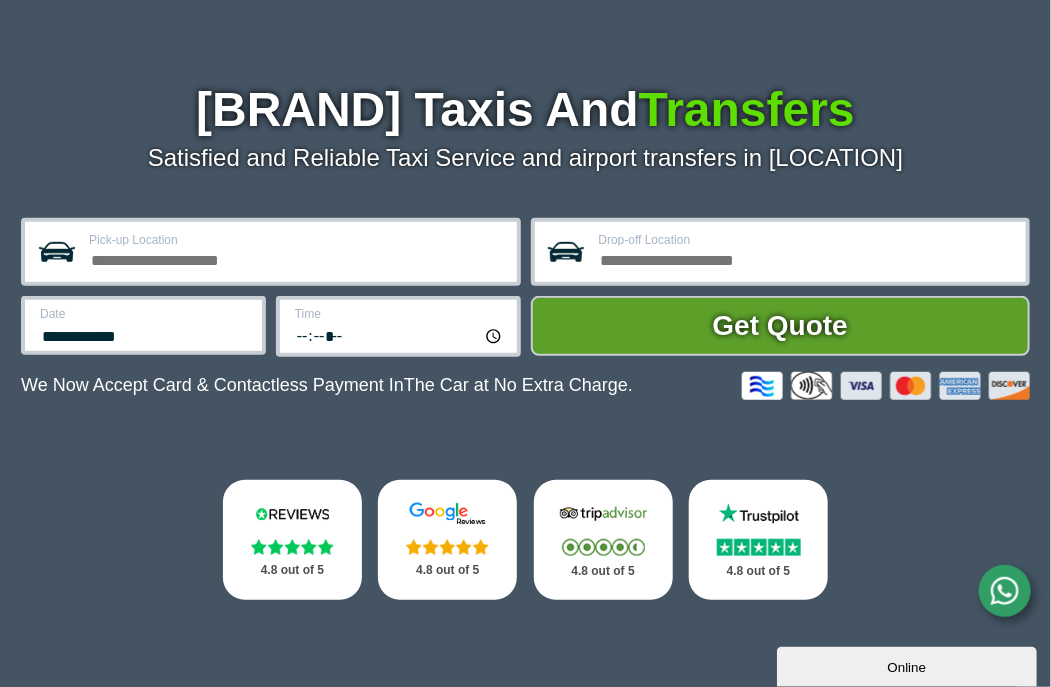 click on "Pick-up Location" at bounding box center (296, 258) 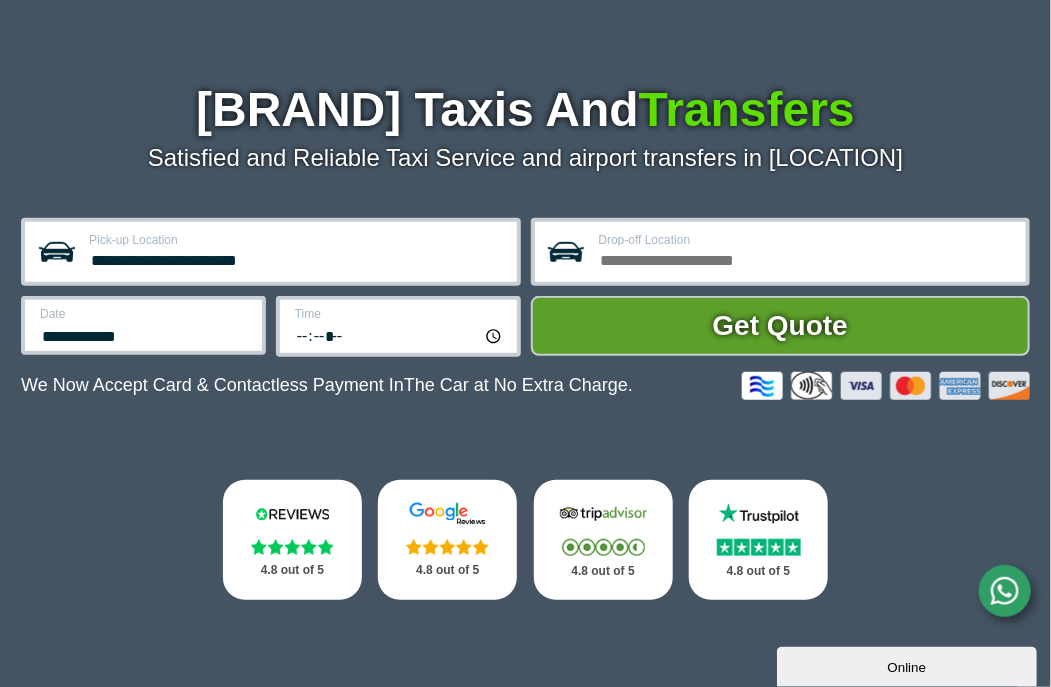 click on "[REDACTED]" at bounding box center (296, 258) 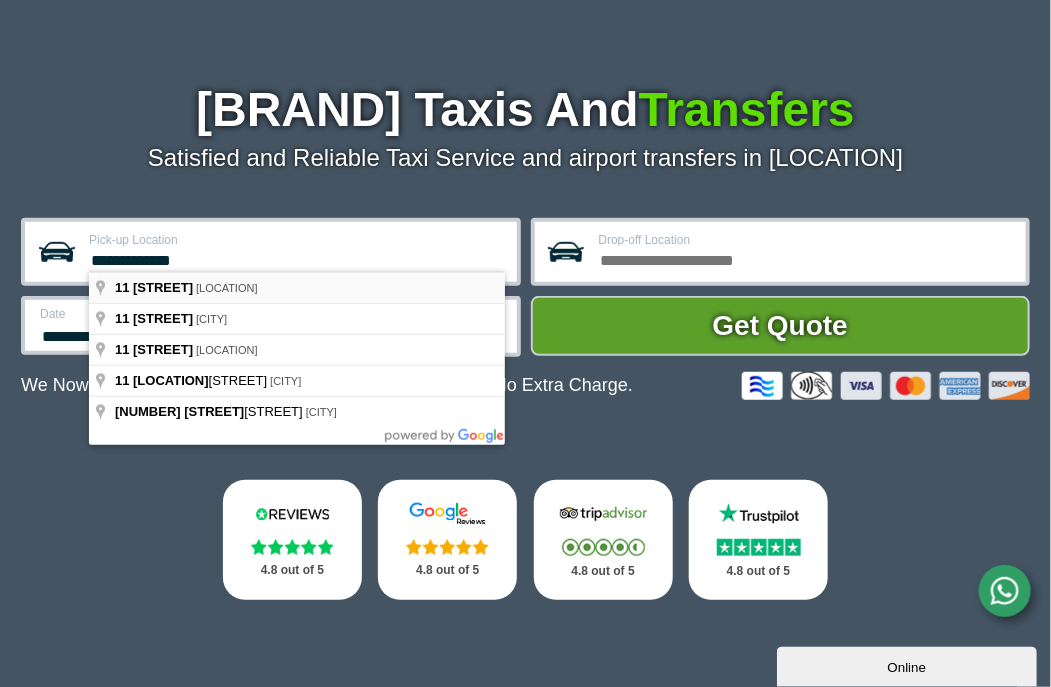 type on "**********" 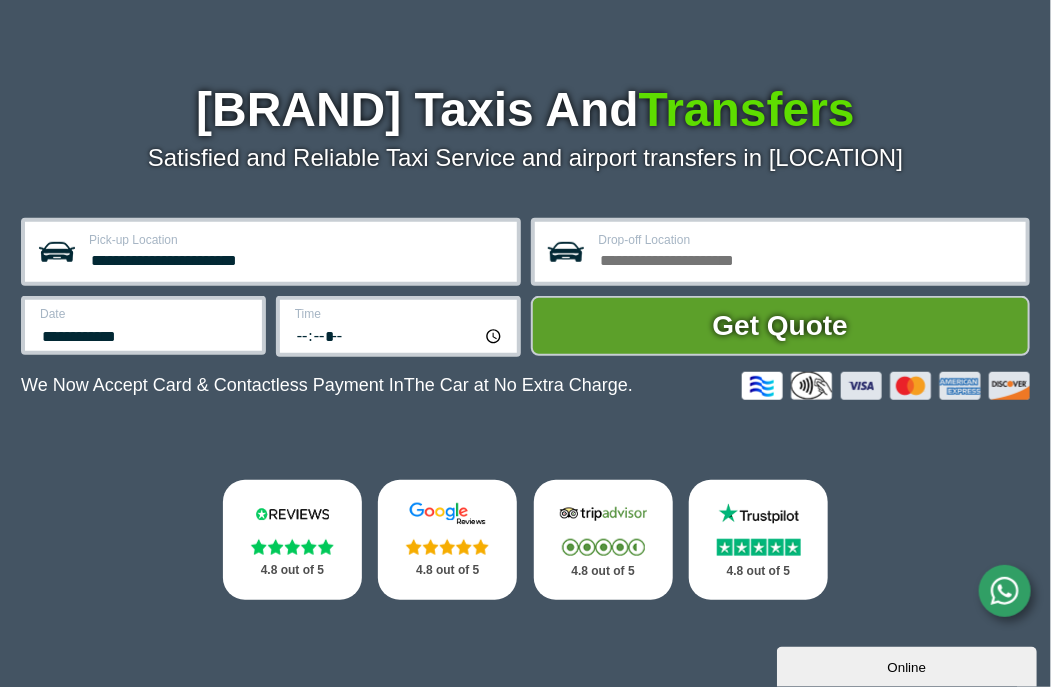 click on "Drop-off Location" at bounding box center [806, 258] 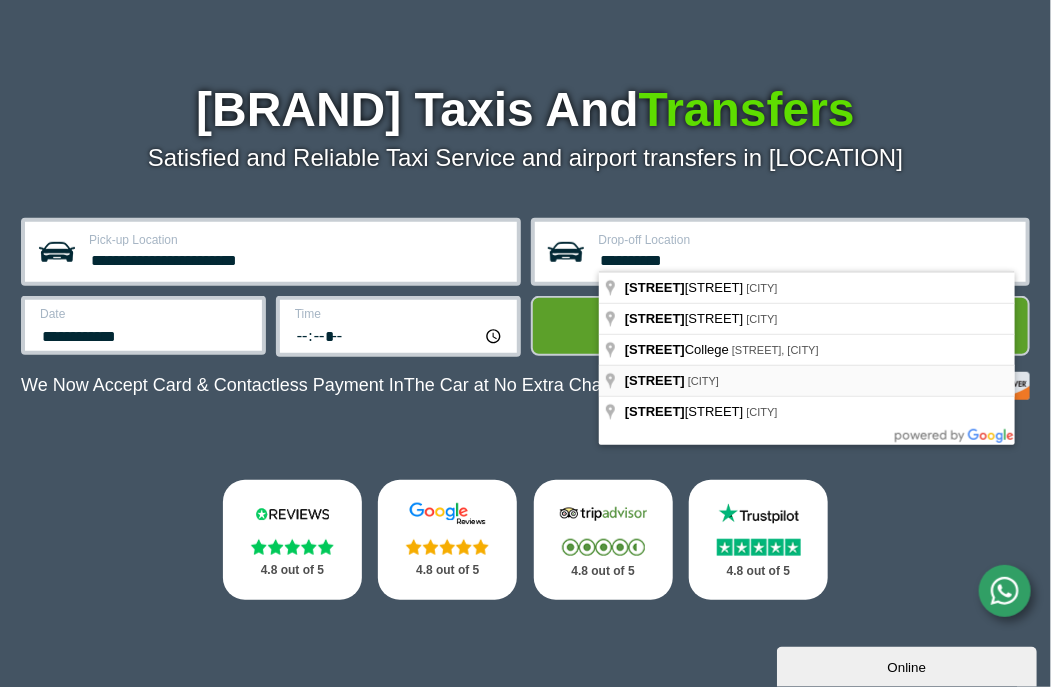 type on "**********" 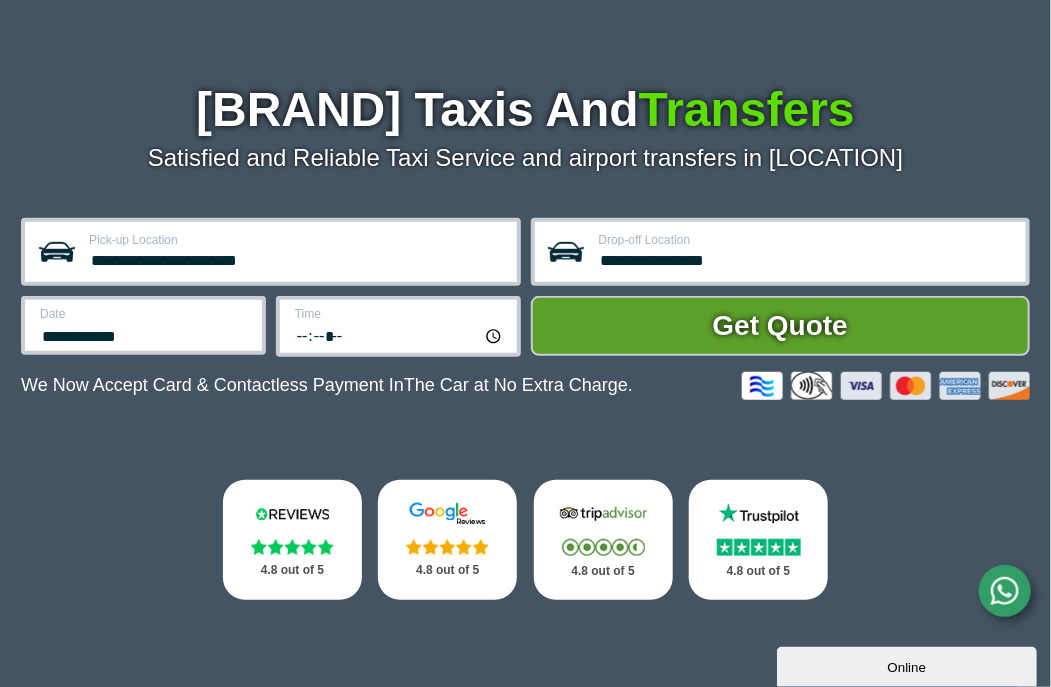 click on "**********" at bounding box center [145, 334] 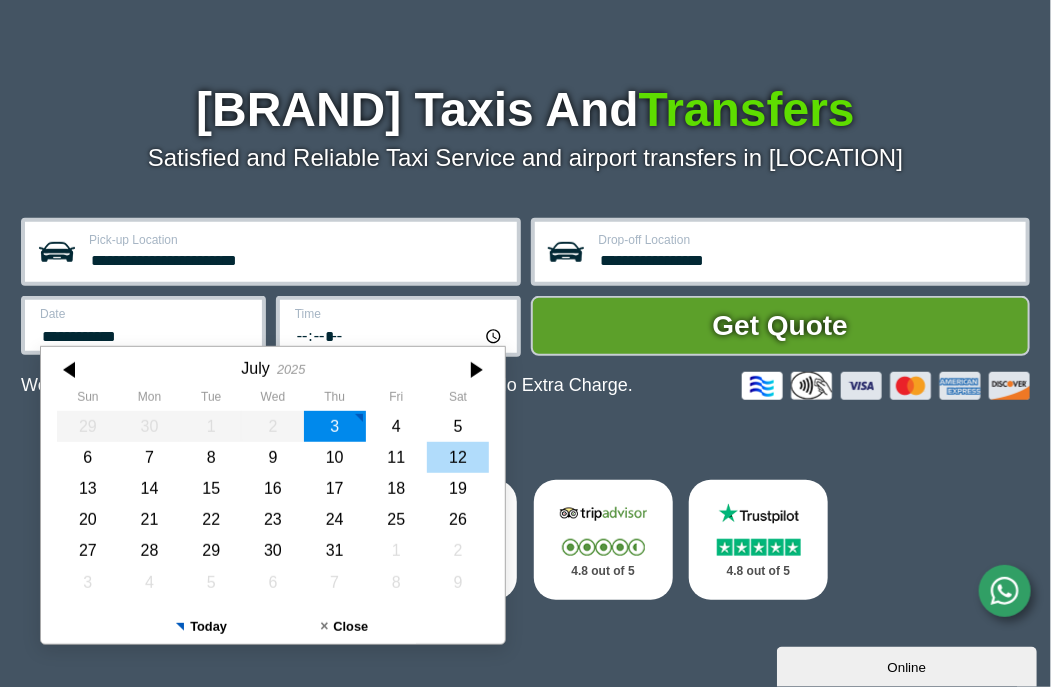 click on "12" at bounding box center [458, 457] 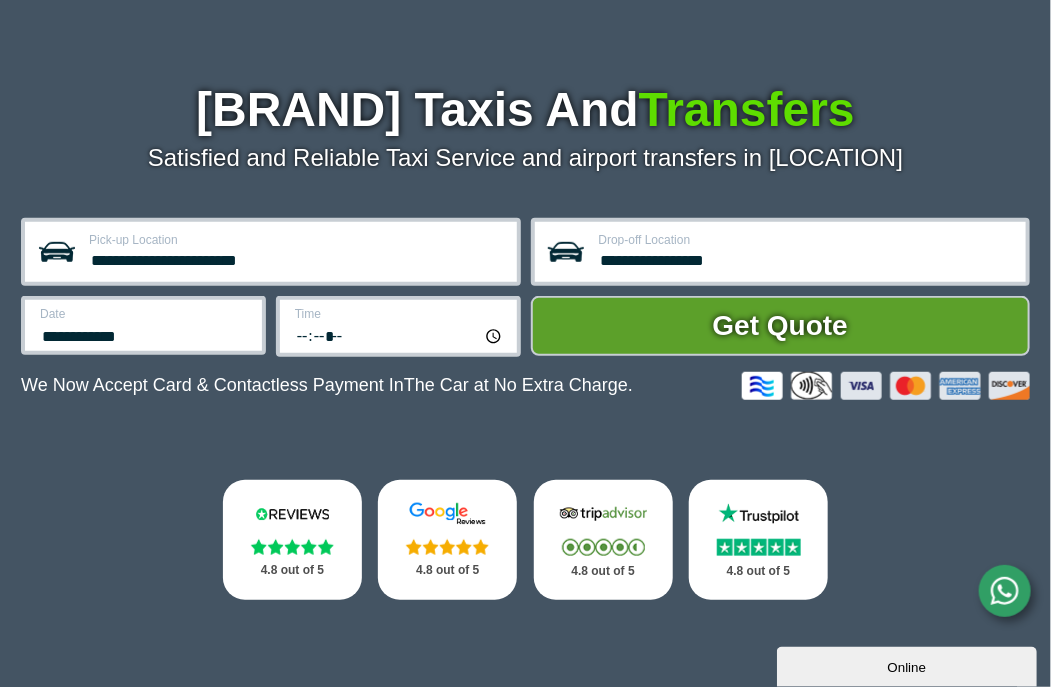 click on "*****" at bounding box center [400, 335] 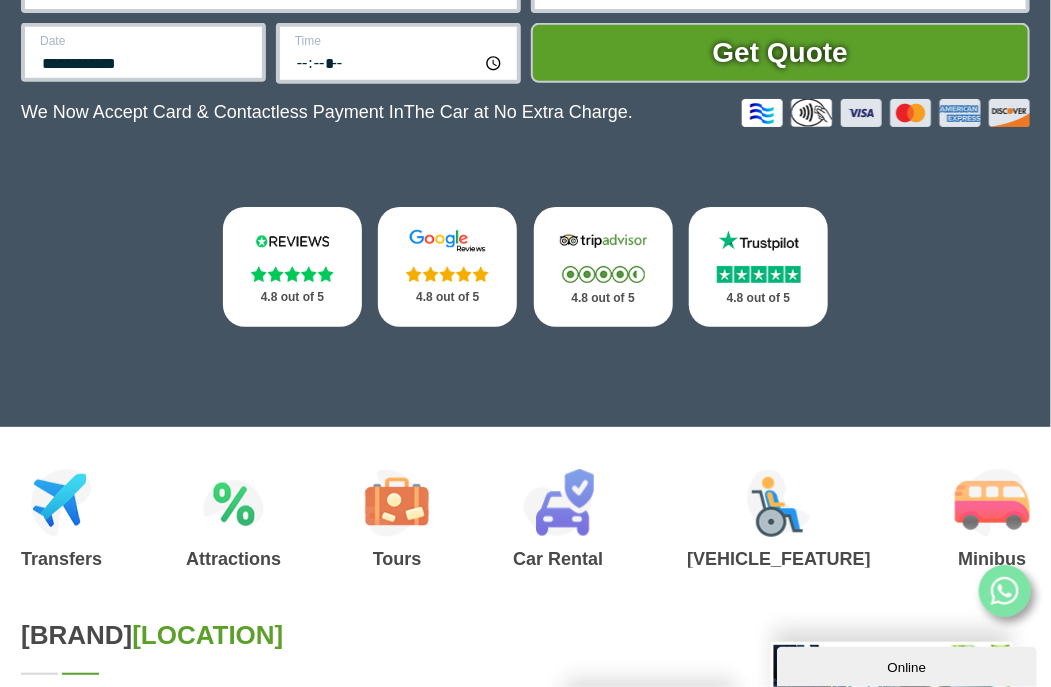 scroll, scrollTop: 300, scrollLeft: 0, axis: vertical 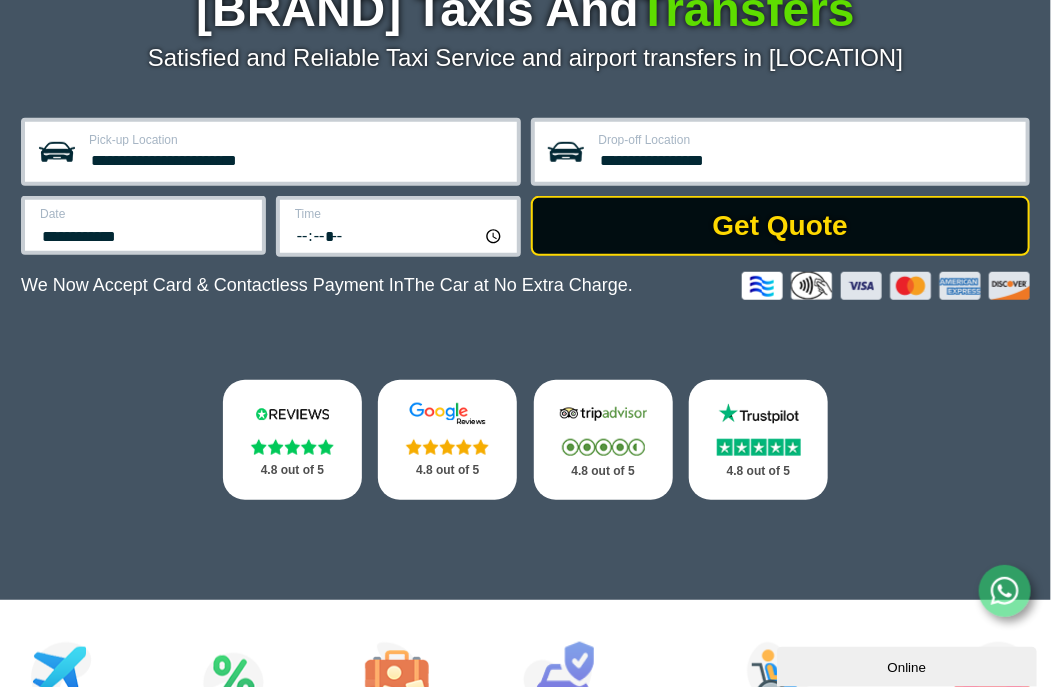 click on "Get Quote" at bounding box center (780, 226) 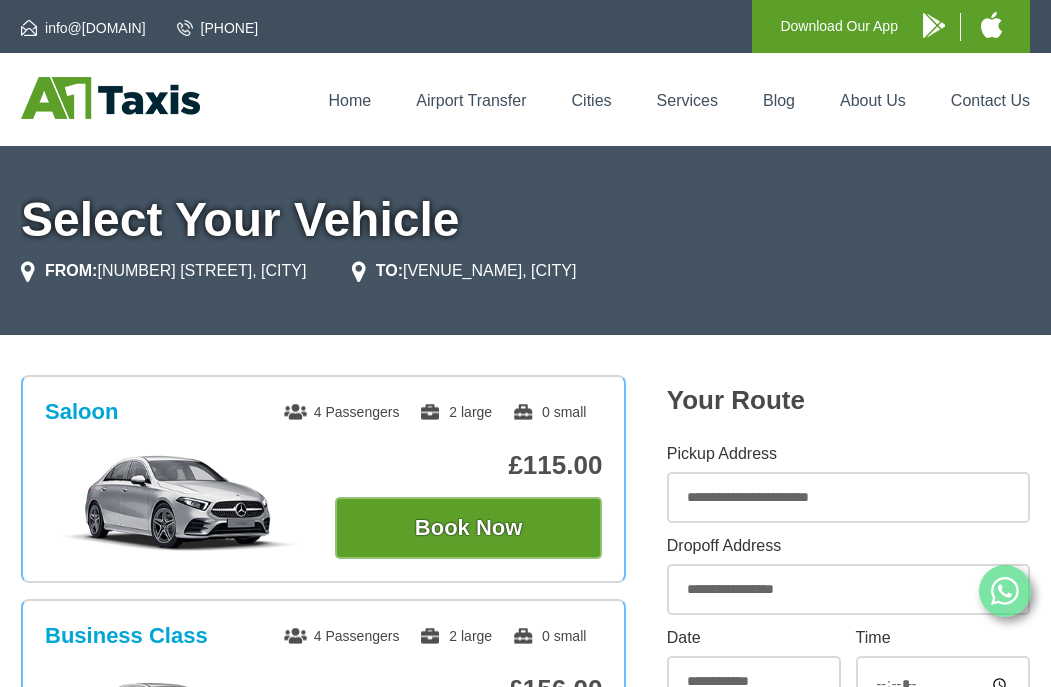 scroll, scrollTop: 0, scrollLeft: 0, axis: both 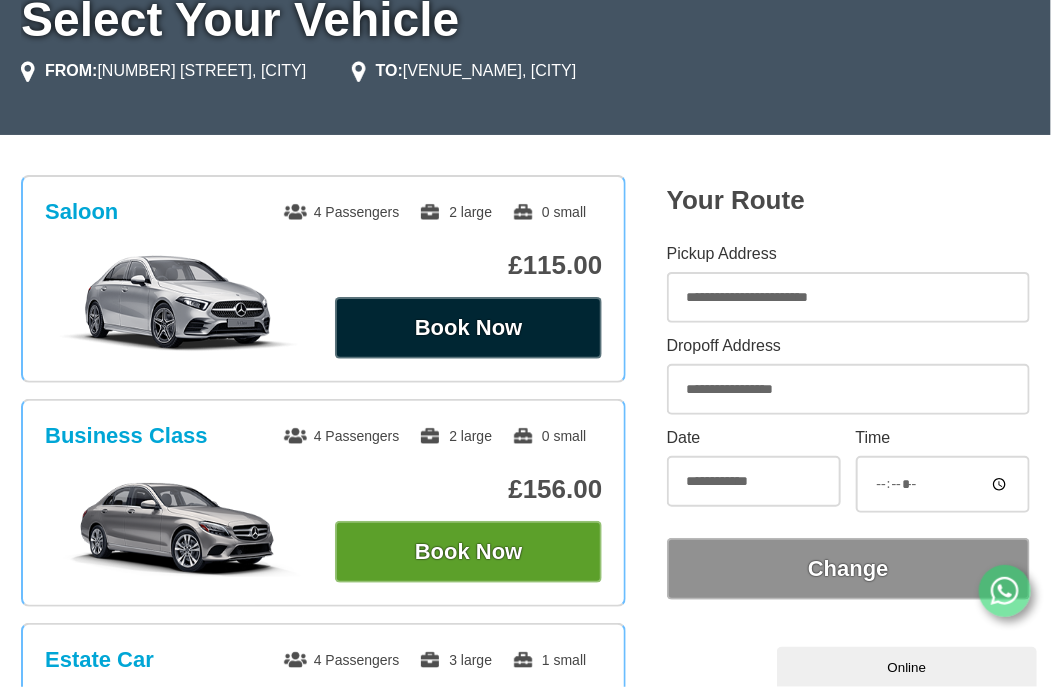 click on "Book Now" at bounding box center [469, 328] 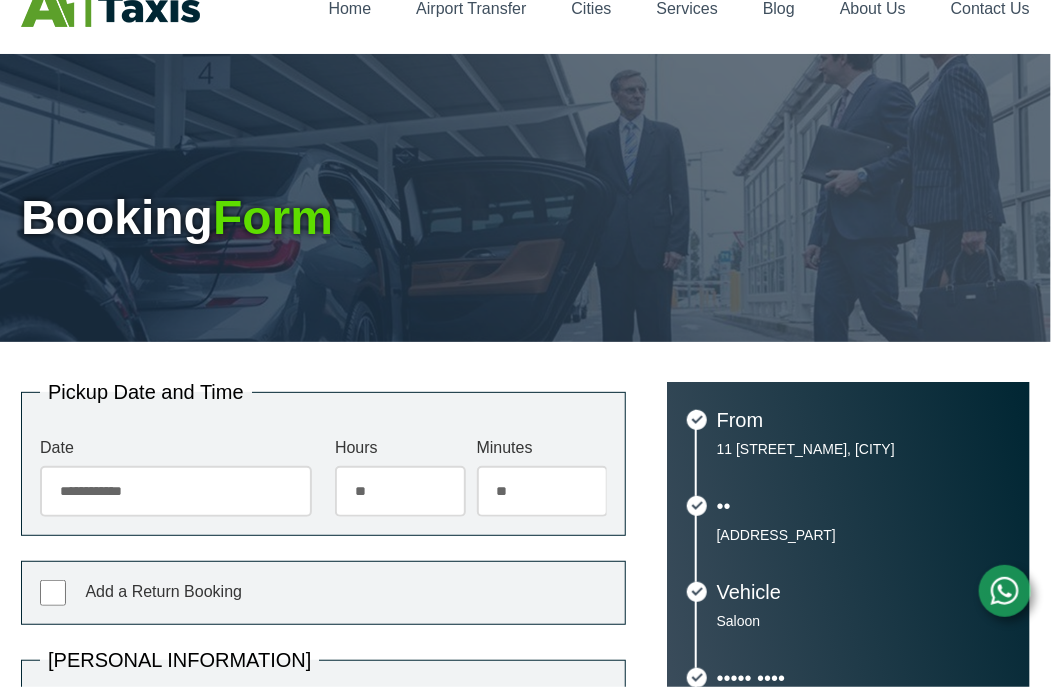 scroll, scrollTop: 200, scrollLeft: 0, axis: vertical 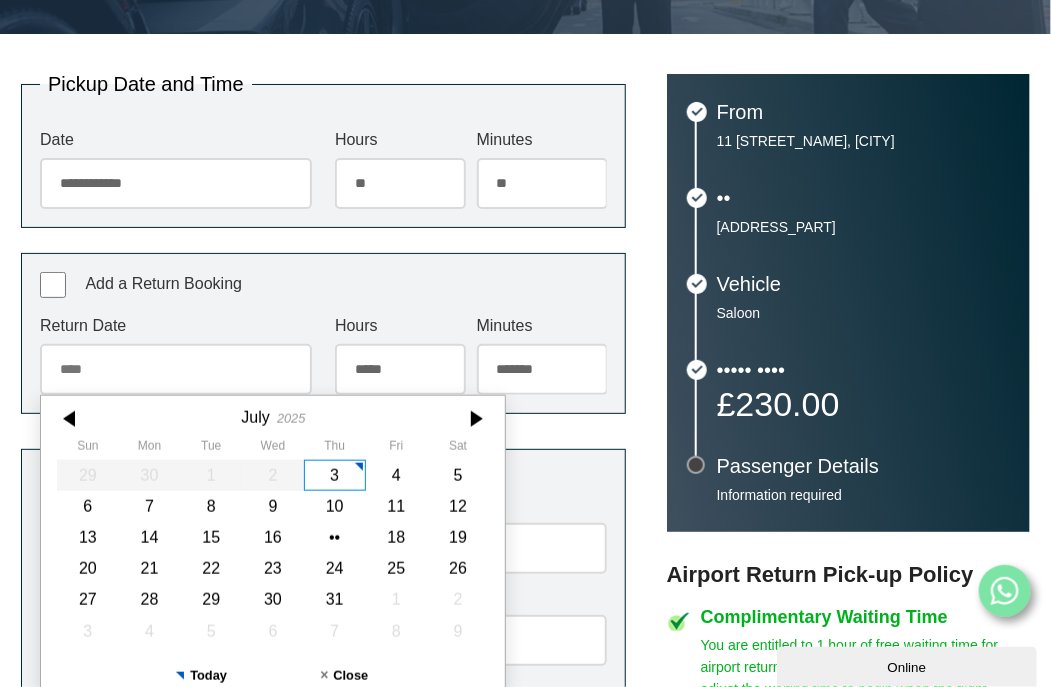 click on "Return Date" at bounding box center [176, 369] 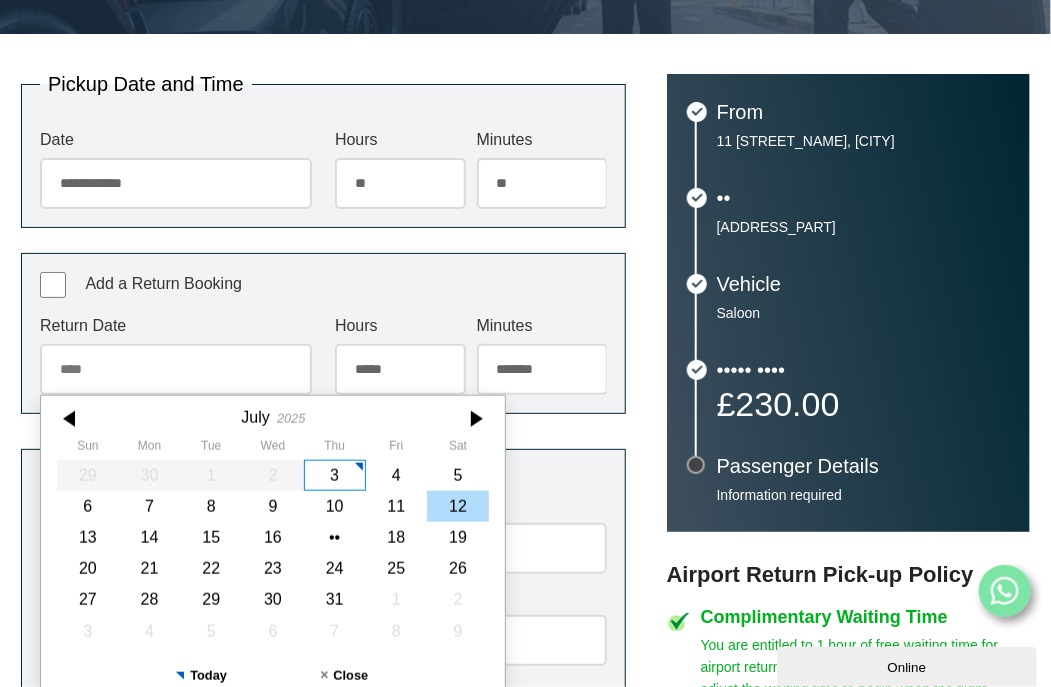 click on "12" at bounding box center (458, 506) 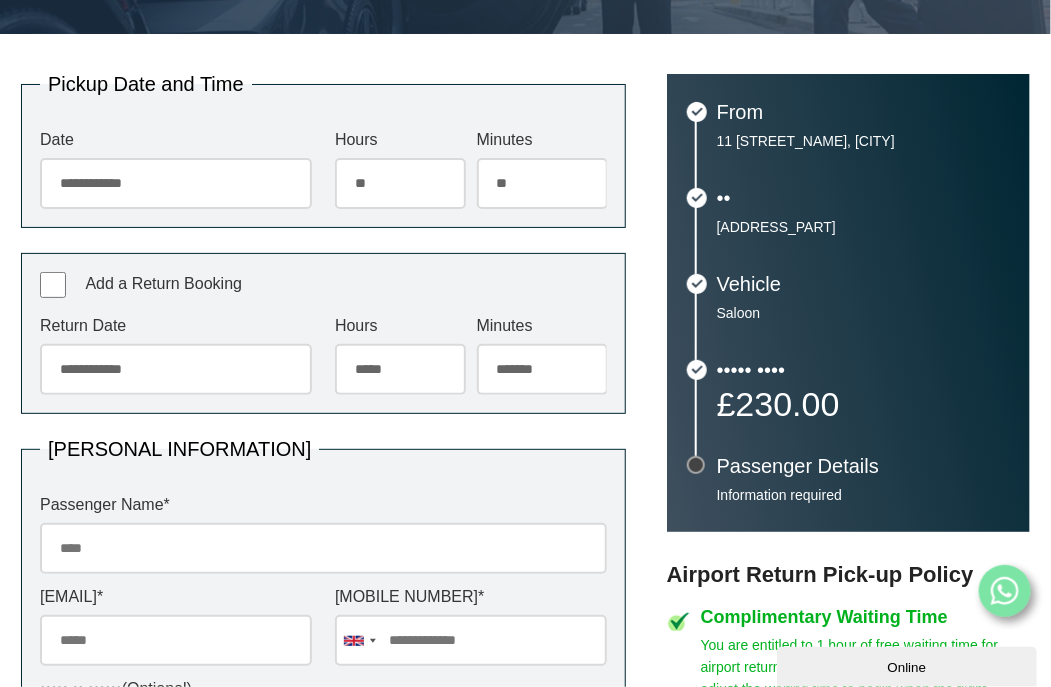 click on "*****
**
**
**
**
**
** ** ** ** ** ** ** ** ** ** ** ** ** ** ** ** ** **" at bounding box center (400, 369) 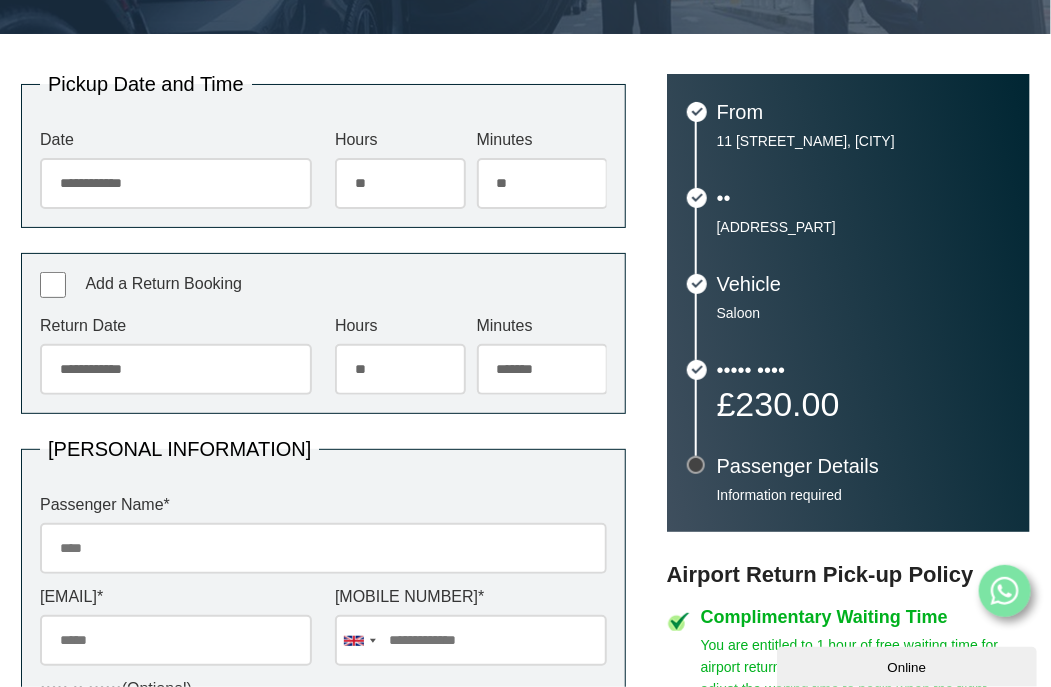 click on "*****
**
**
**
**
**
** ** ** ** ** ** ** ** ** ** ** ** ** ** ** ** ** **" at bounding box center (400, 369) 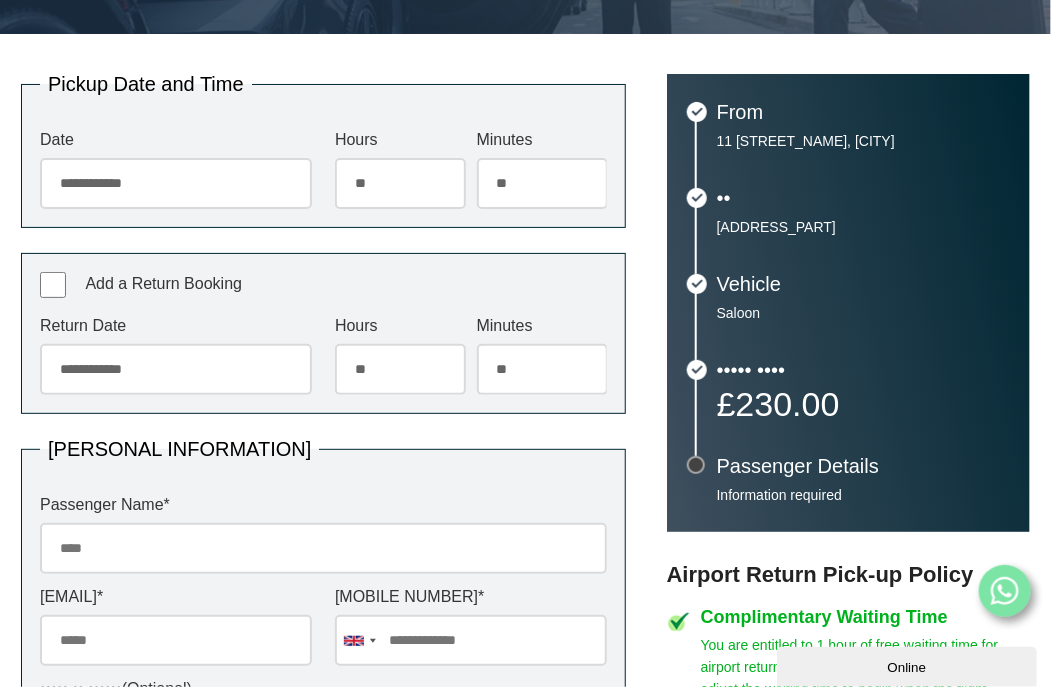 click on "•••••••
••
••
••
••
••
••
•• •• •• •• •• •• •• •• •• •• •• •• •• •• •• •• •• •• •• •• •• •• •• •• •• •• ••" at bounding box center (542, 369) 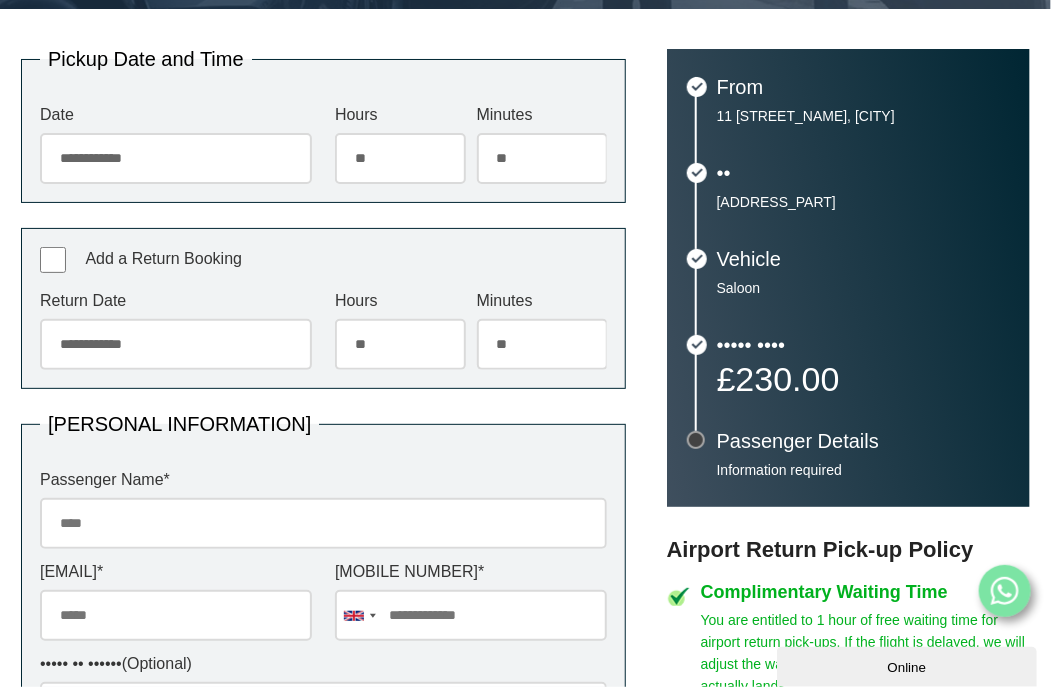 scroll, scrollTop: 400, scrollLeft: 0, axis: vertical 